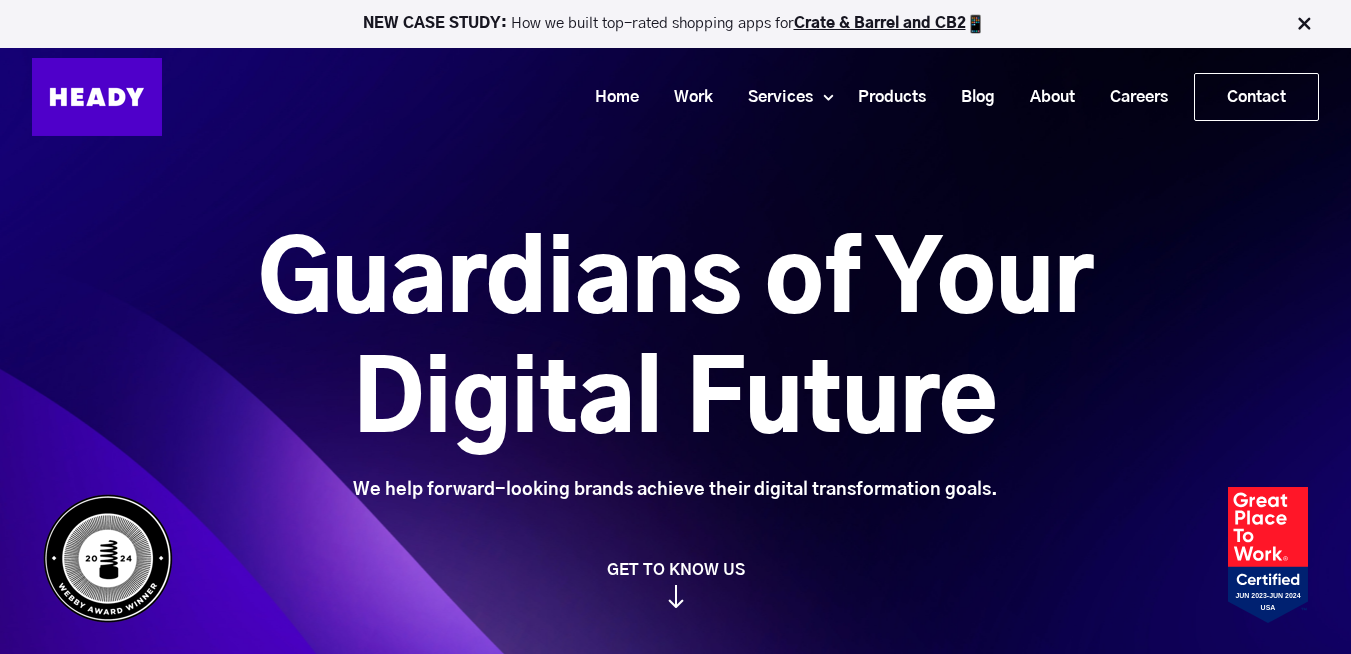 scroll, scrollTop: 0, scrollLeft: 0, axis: both 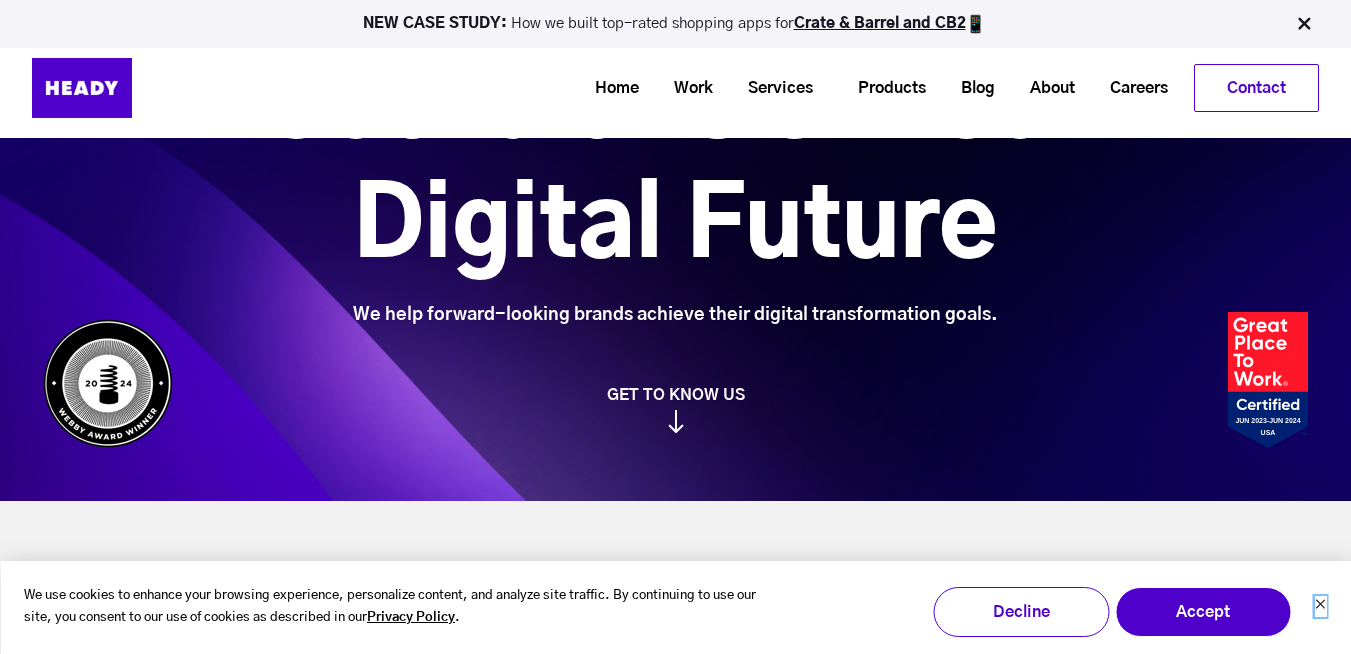 click at bounding box center [1320, 604] 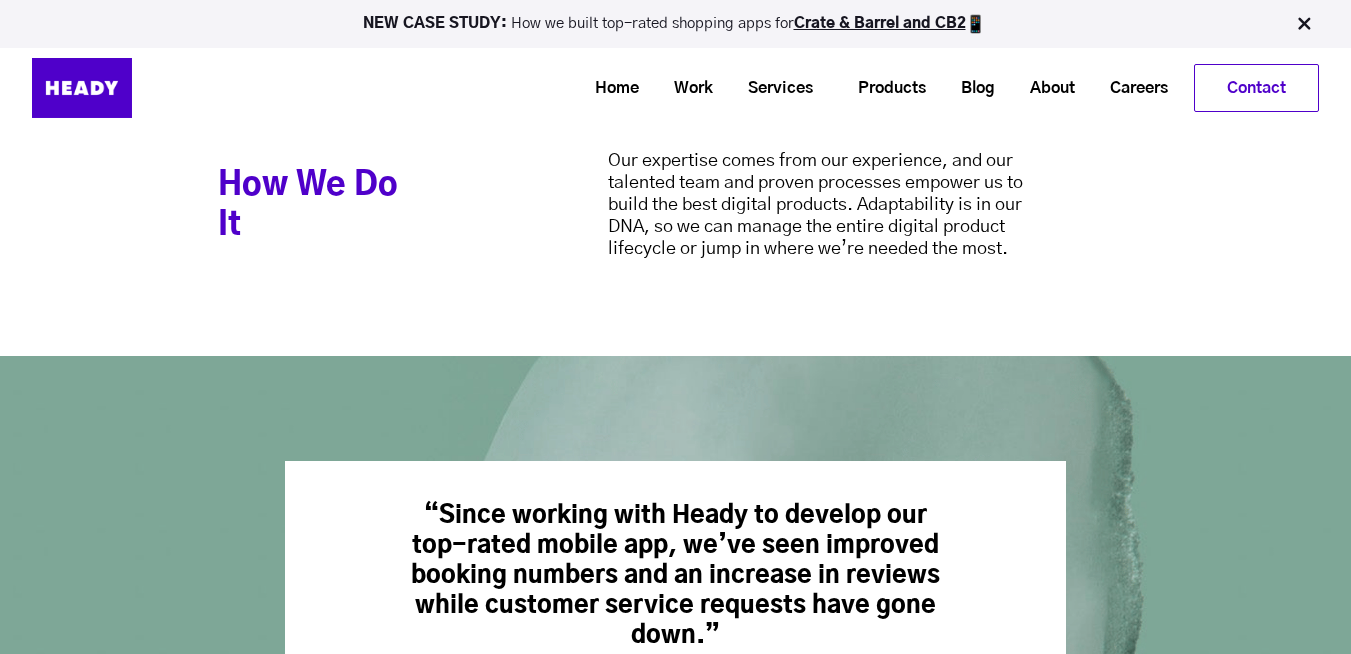 scroll, scrollTop: 2650, scrollLeft: 0, axis: vertical 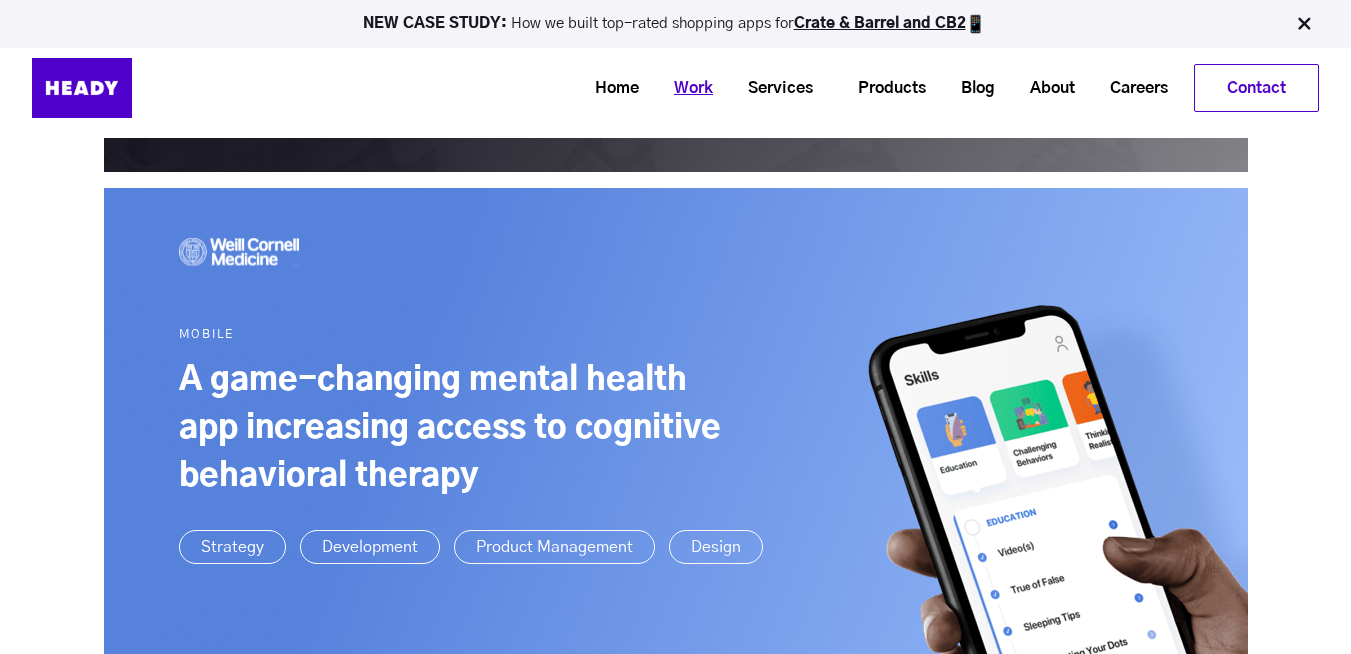 click on "Work" at bounding box center (686, 88) 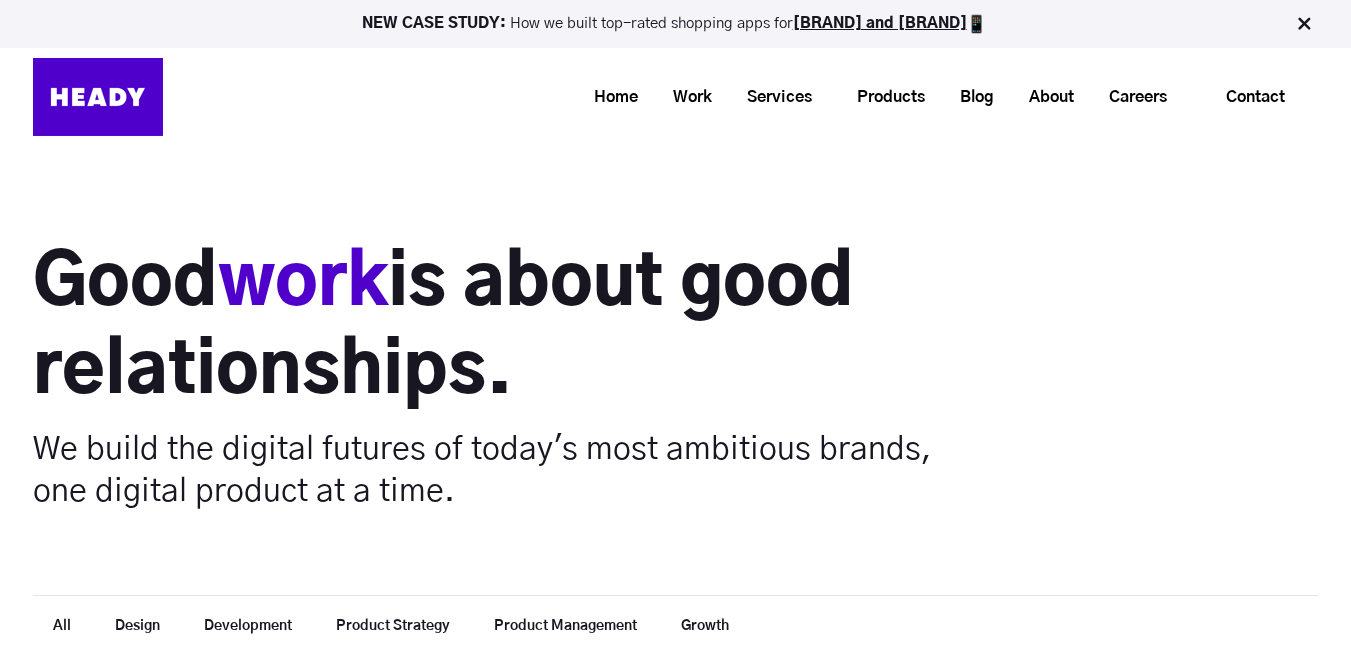 scroll, scrollTop: 0, scrollLeft: 0, axis: both 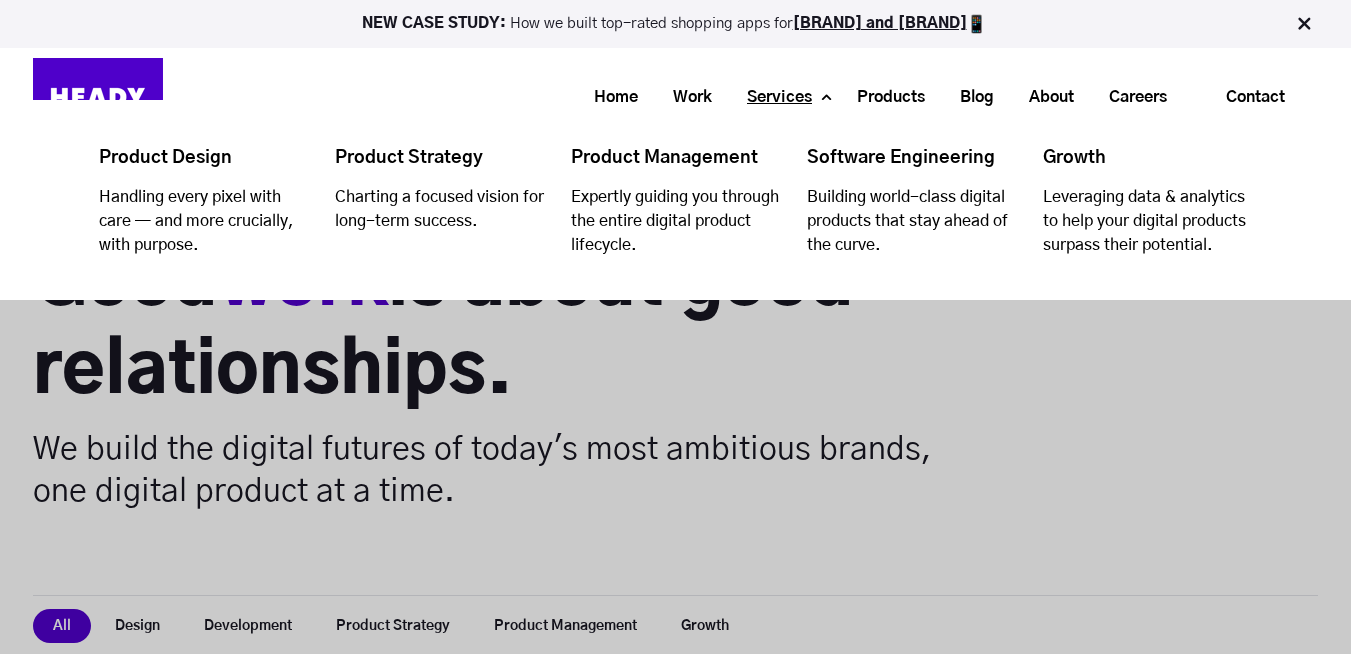 click on "Services" at bounding box center [772, 97] 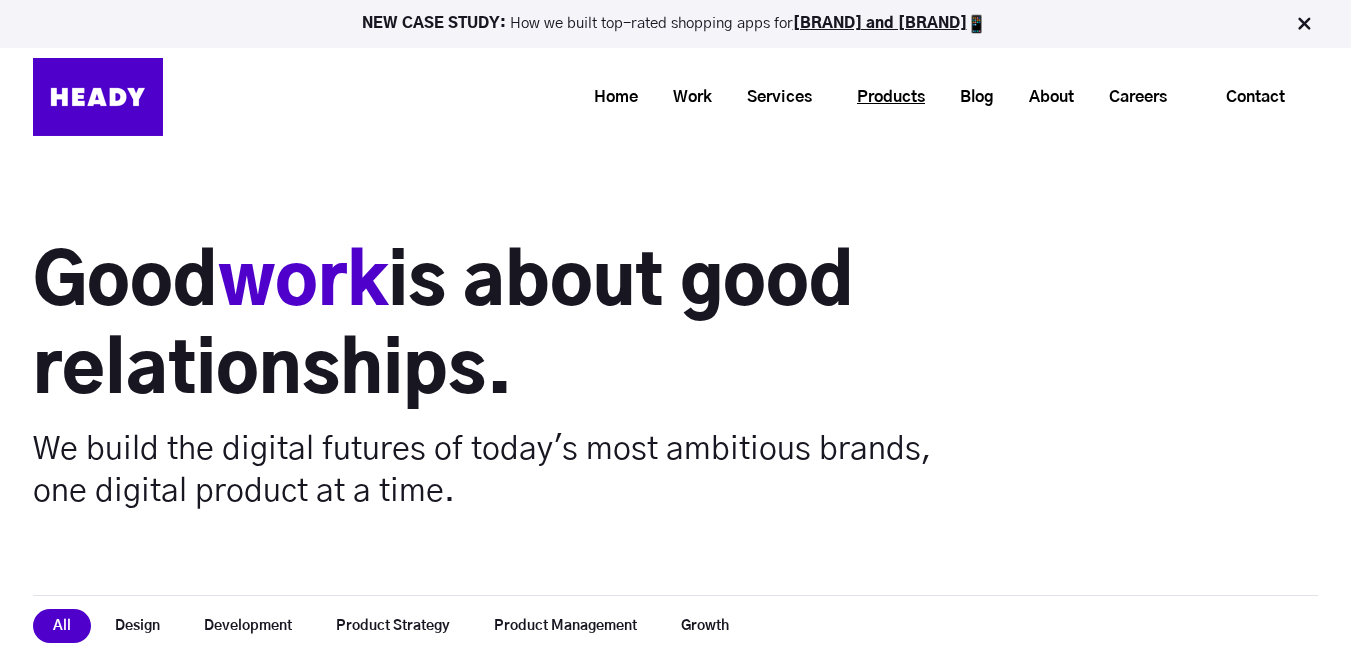 click on "Products" at bounding box center (883, 97) 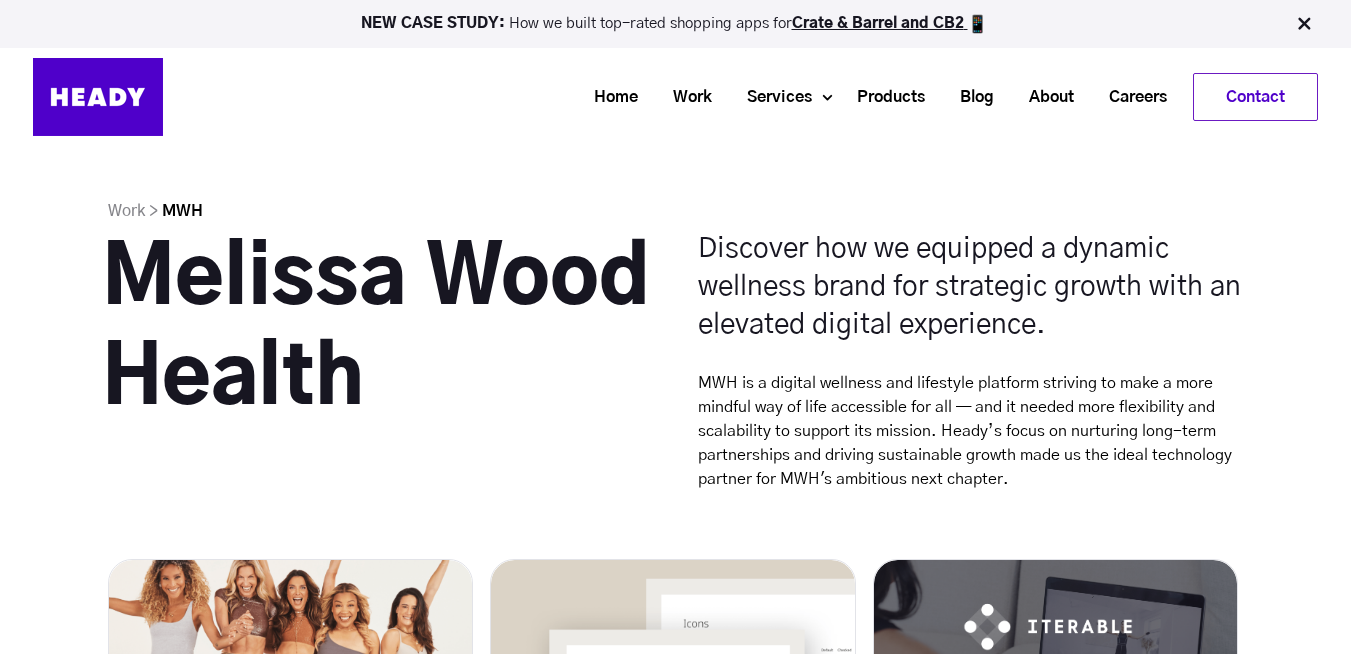 scroll, scrollTop: 0, scrollLeft: 0, axis: both 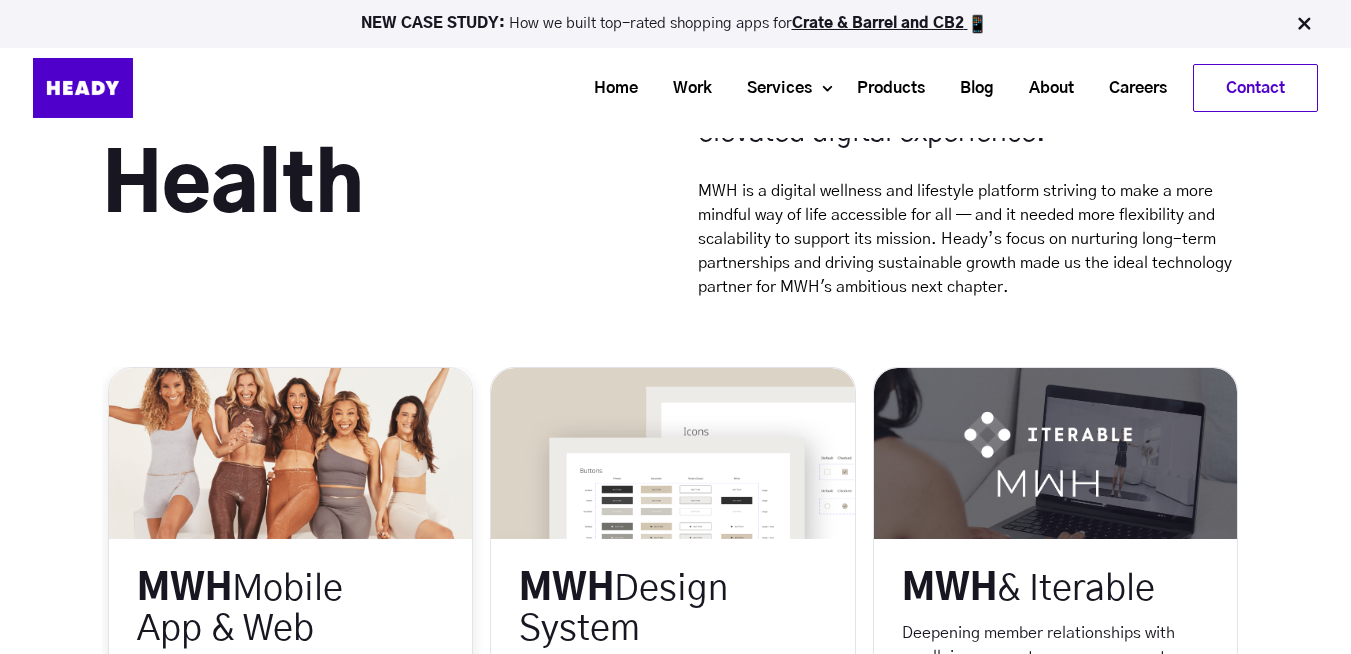 click at bounding box center [290, 453] 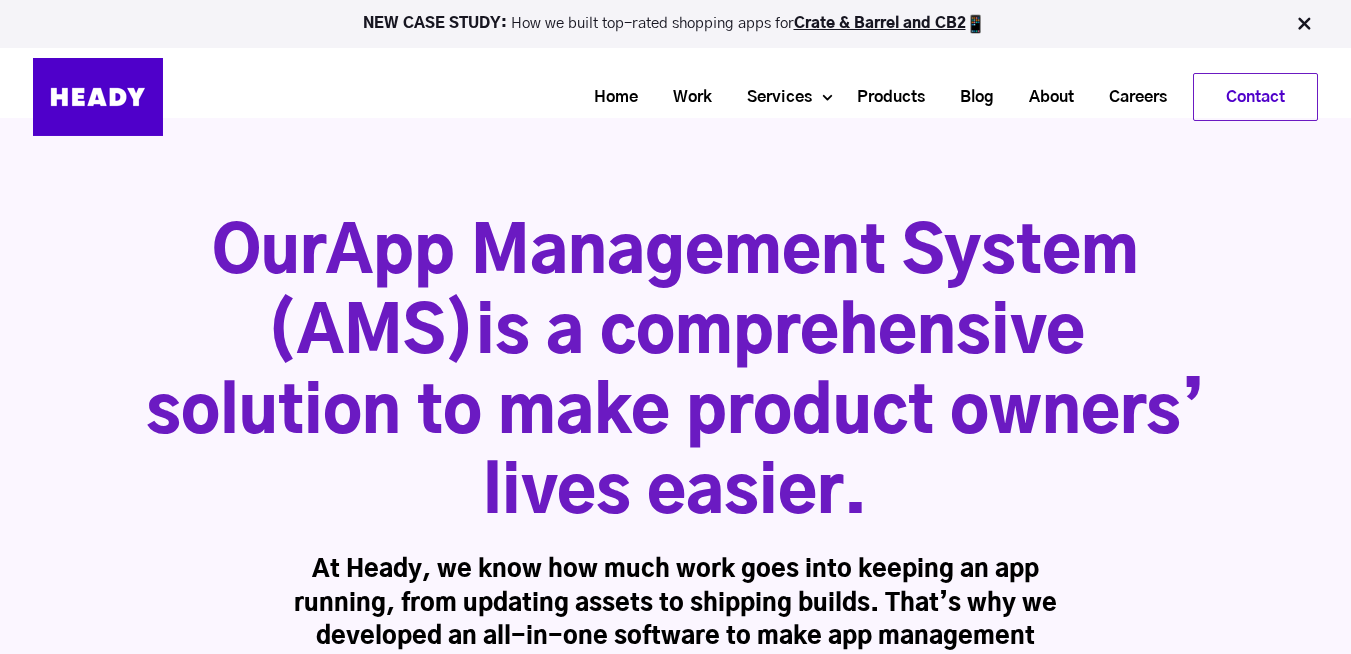 scroll, scrollTop: 0, scrollLeft: 0, axis: both 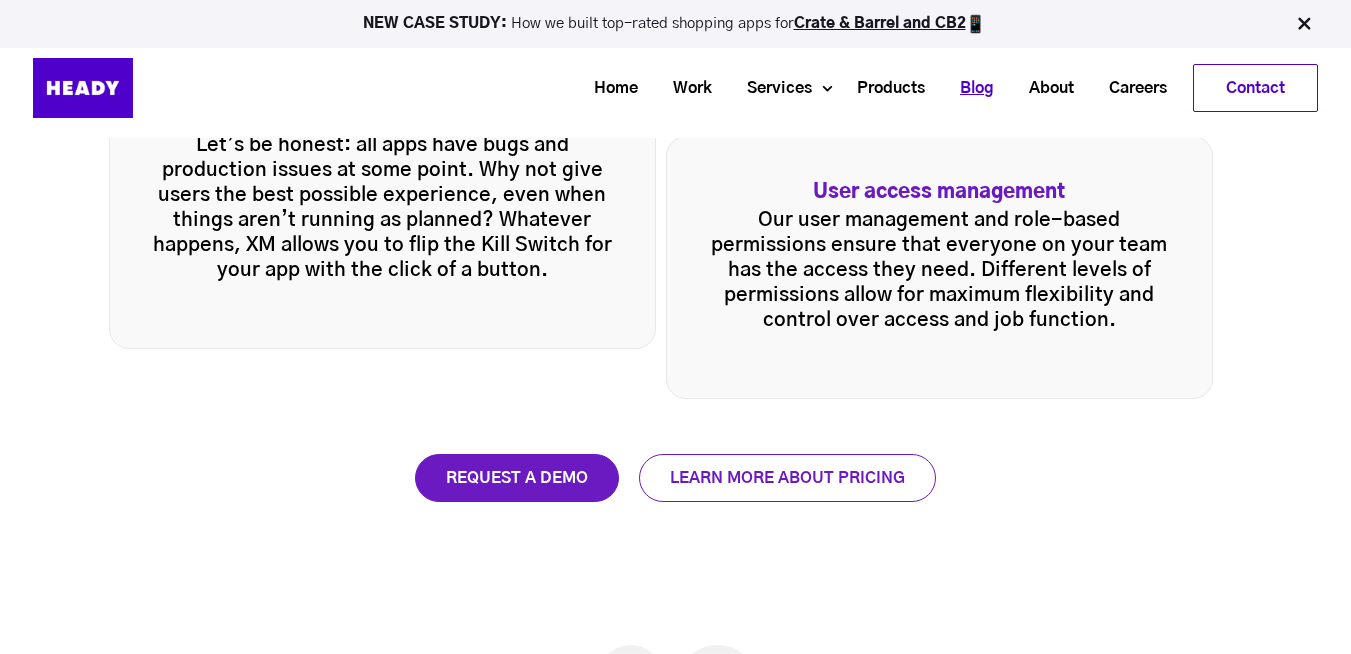 click on "Blog" at bounding box center (969, 88) 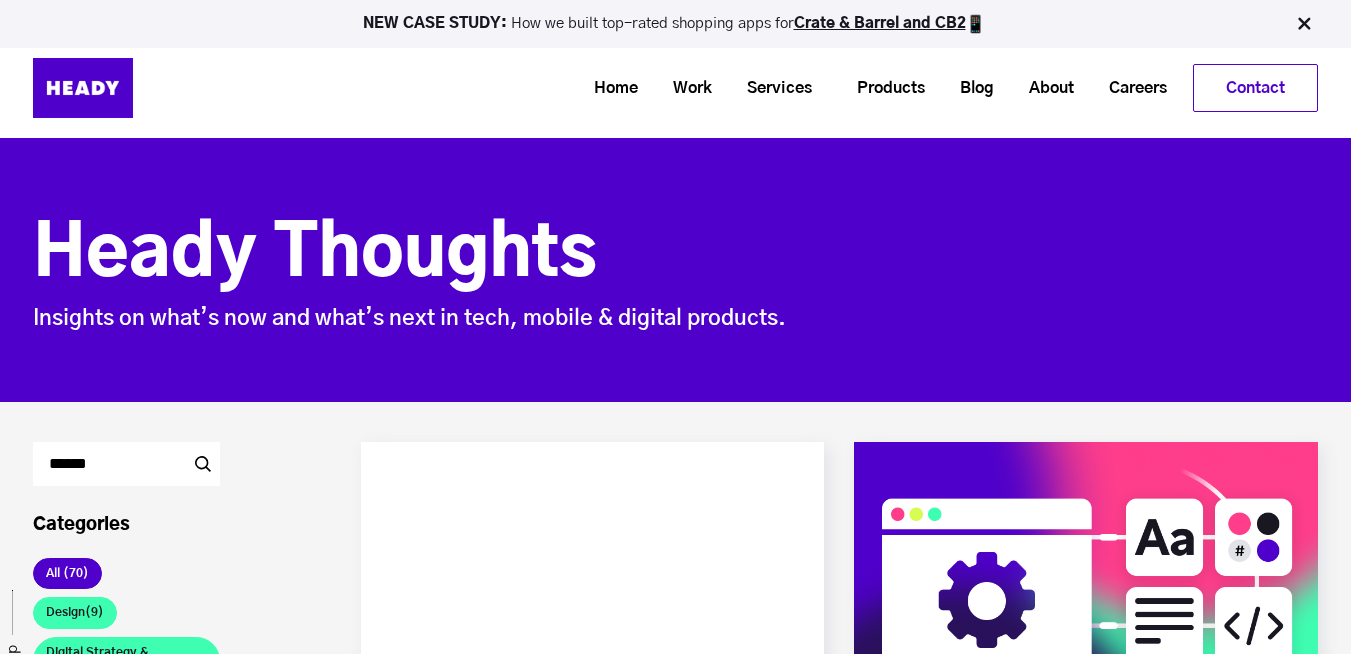 scroll, scrollTop: 214, scrollLeft: 0, axis: vertical 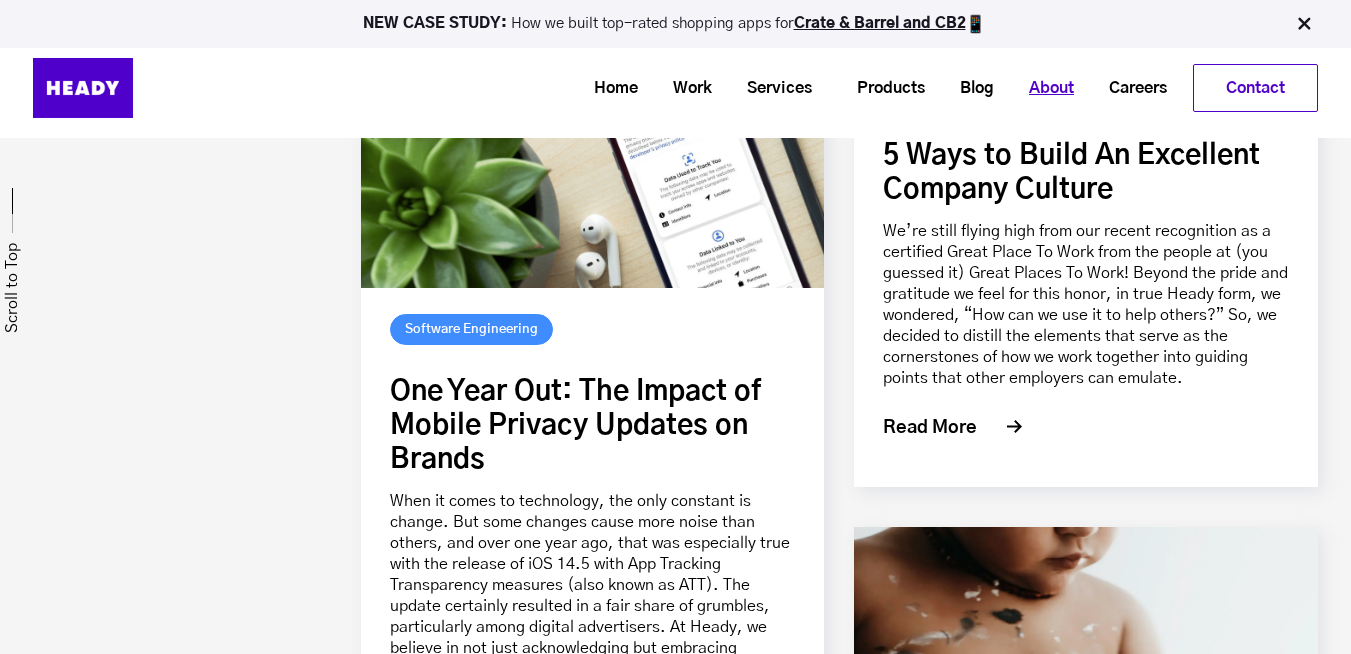 click on "About" at bounding box center (1044, 88) 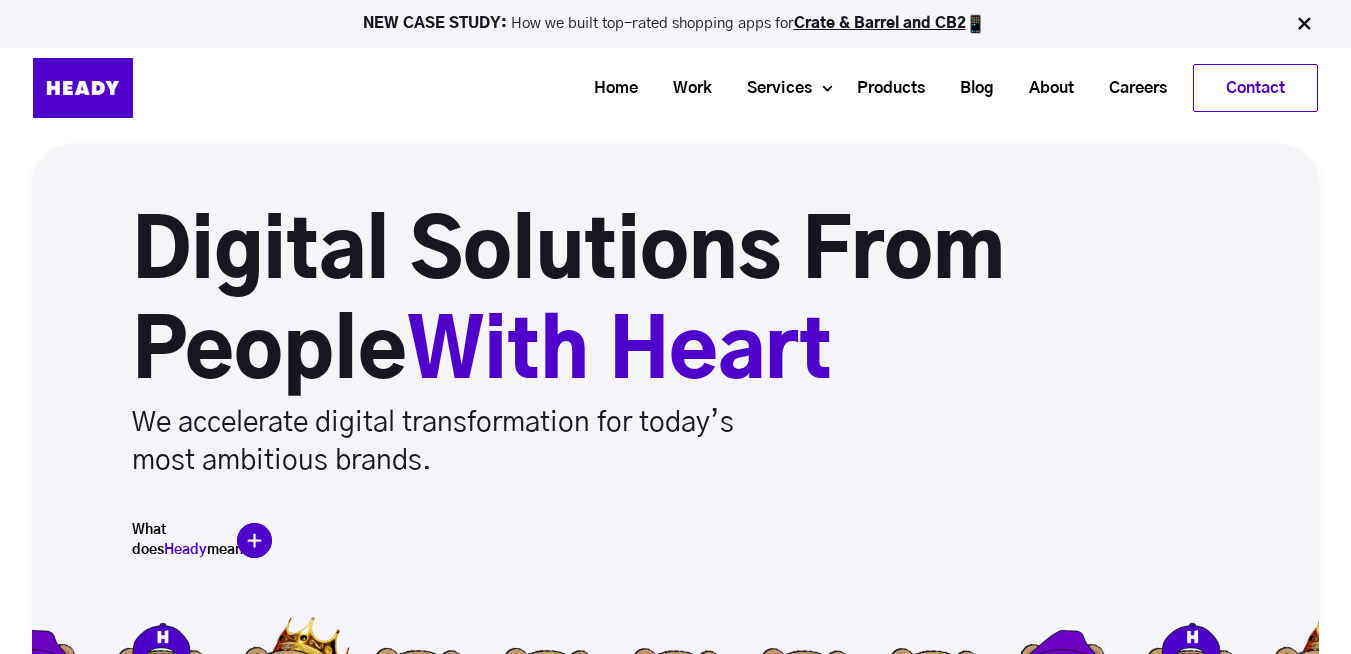 scroll, scrollTop: 118, scrollLeft: 0, axis: vertical 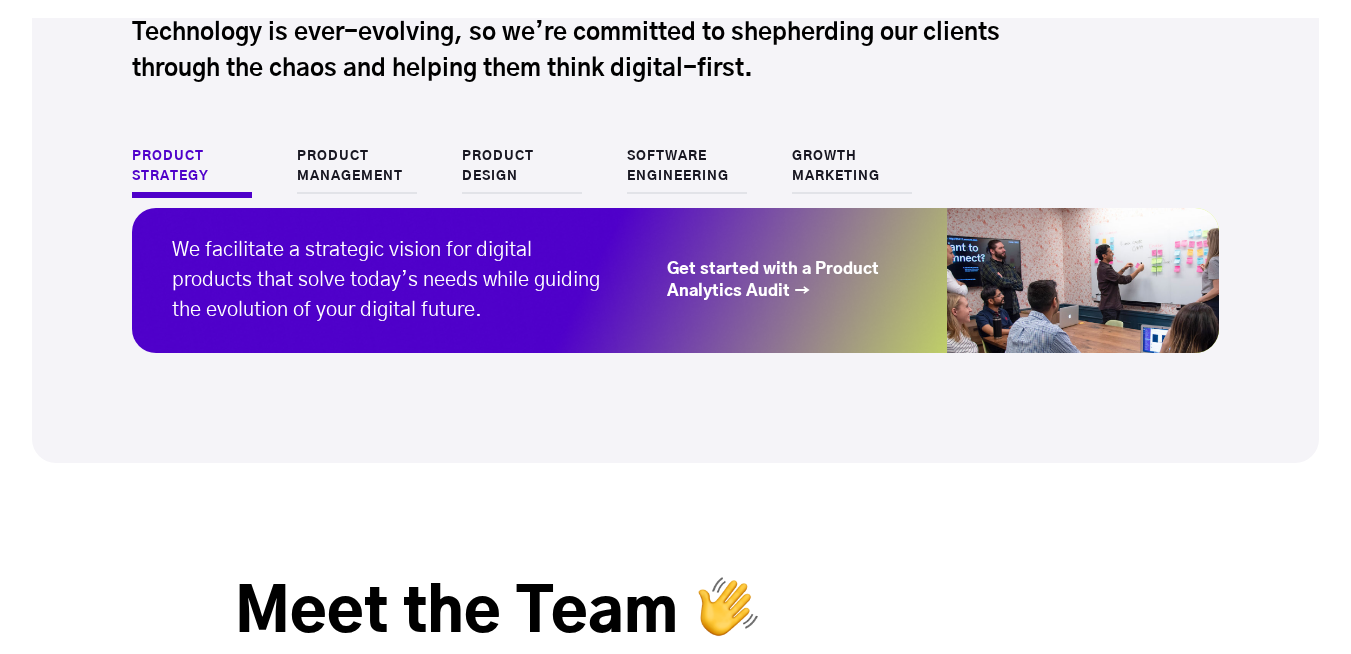 click on "Growth Marketing" at bounding box center (852, 170) 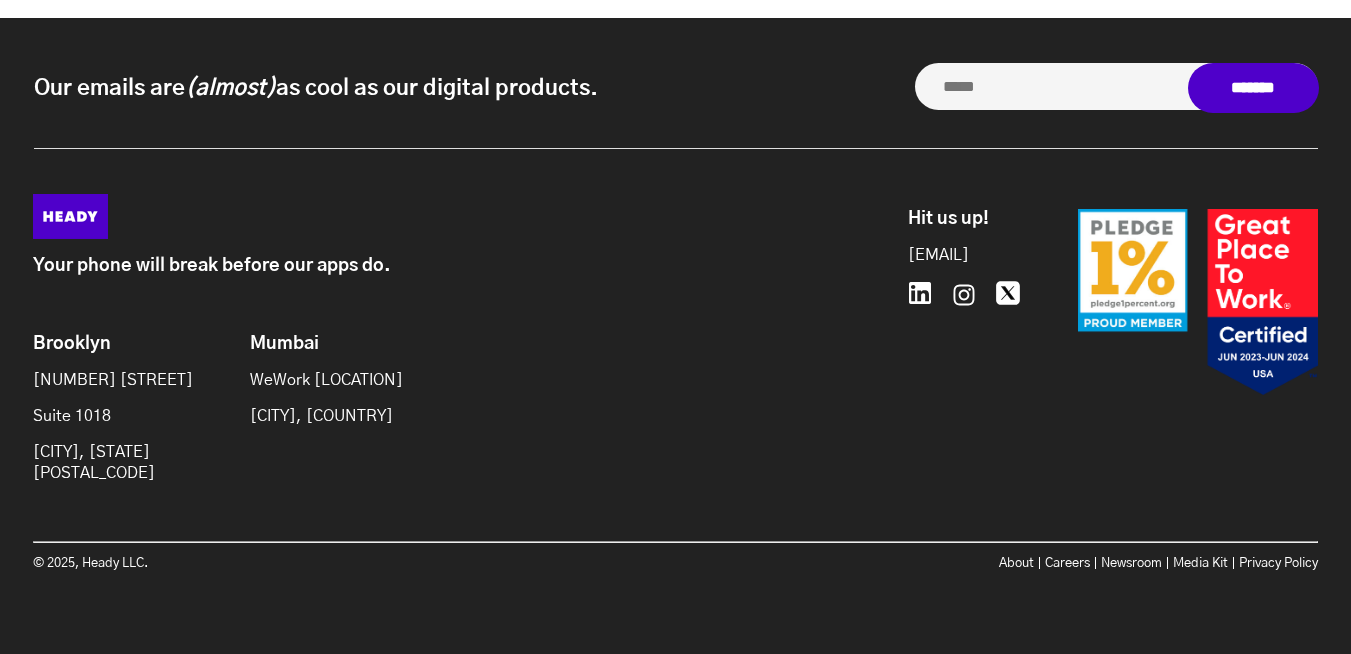 scroll, scrollTop: 7662, scrollLeft: 0, axis: vertical 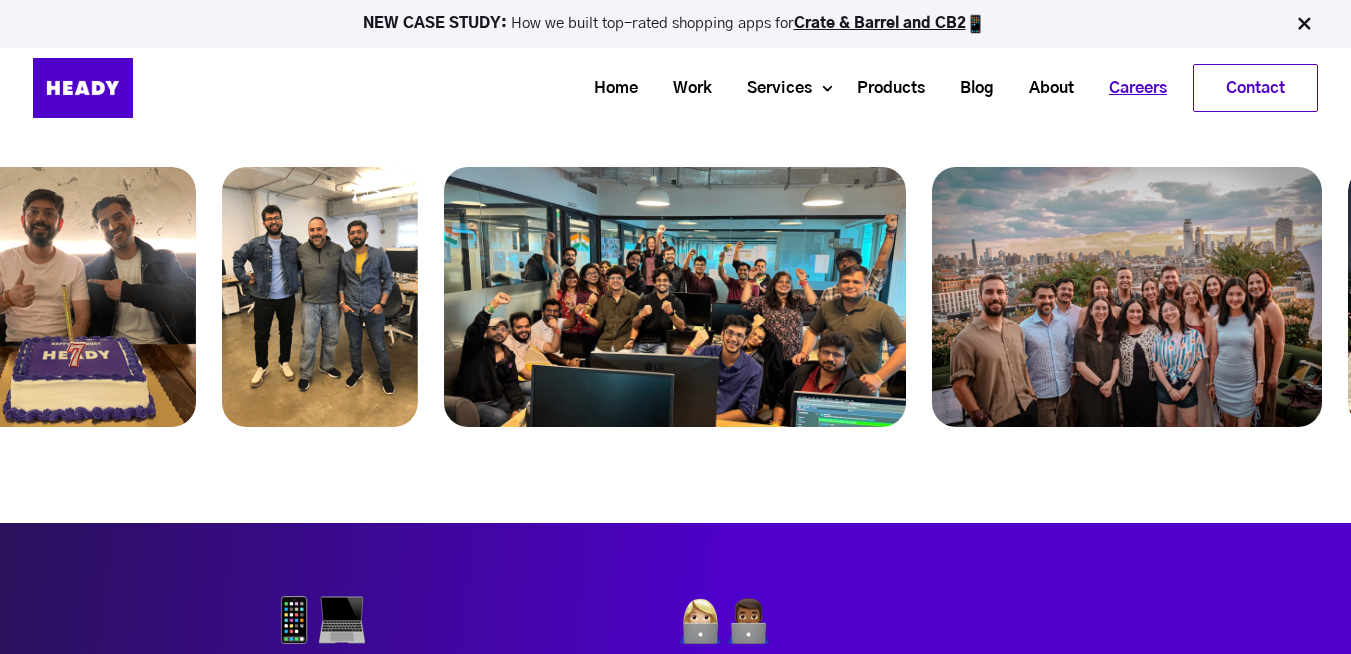 click on "Careers" at bounding box center (1130, 88) 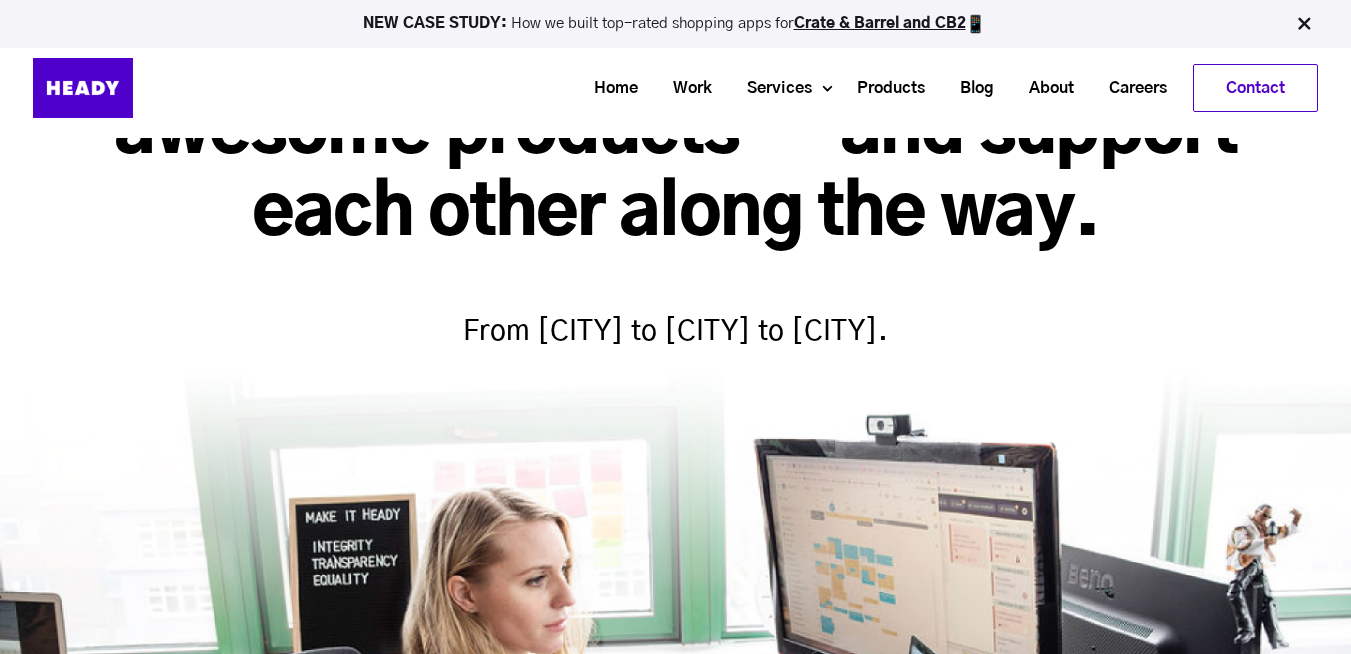 scroll, scrollTop: 199, scrollLeft: 0, axis: vertical 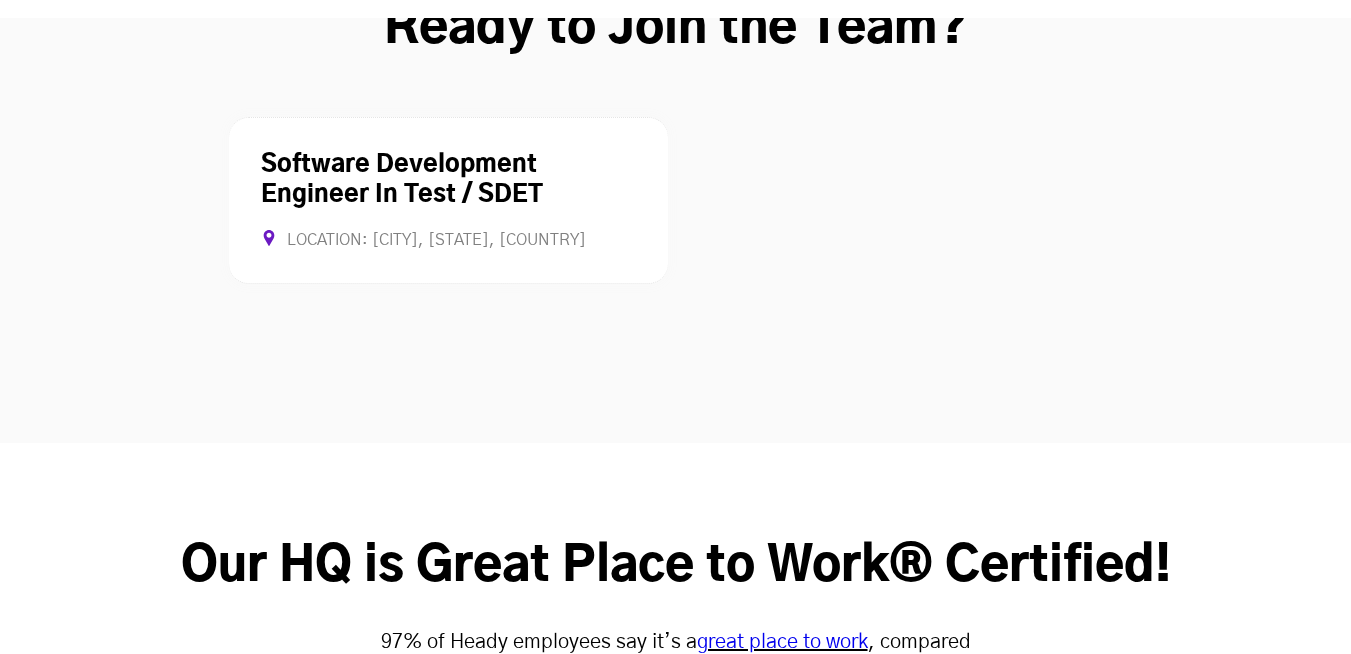 click on "**********" at bounding box center (675, 251) 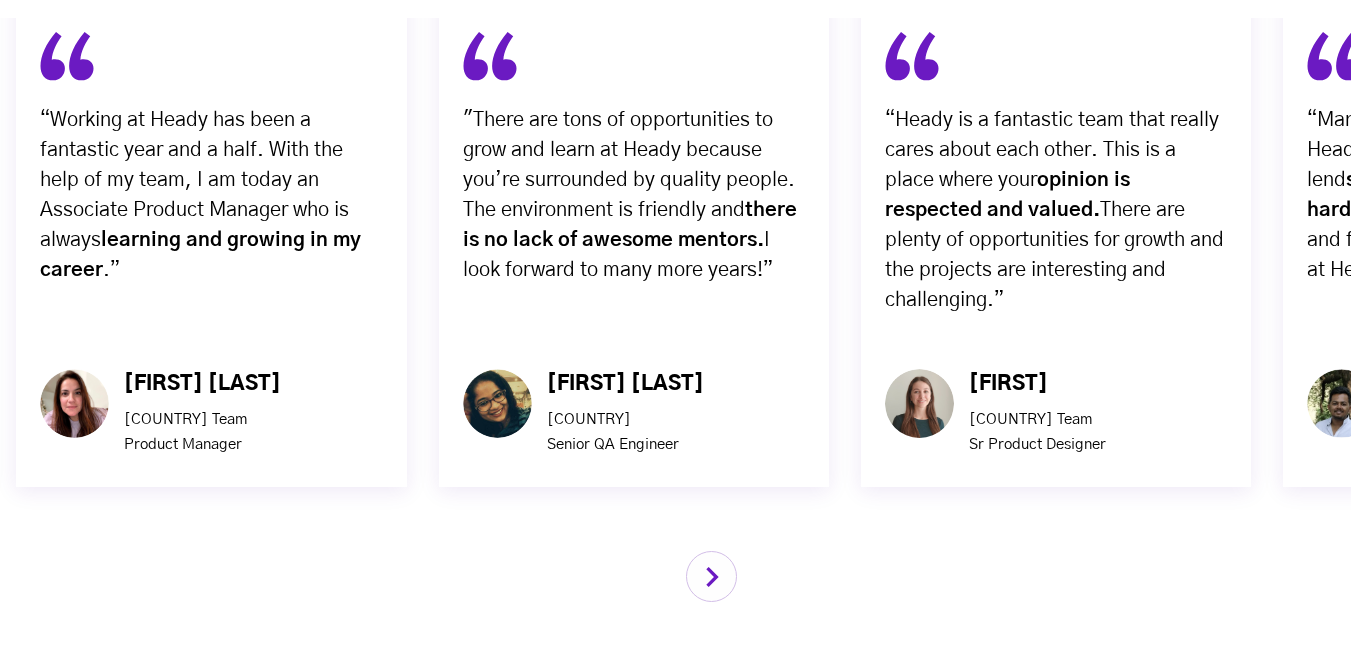 scroll, scrollTop: 6734, scrollLeft: 0, axis: vertical 